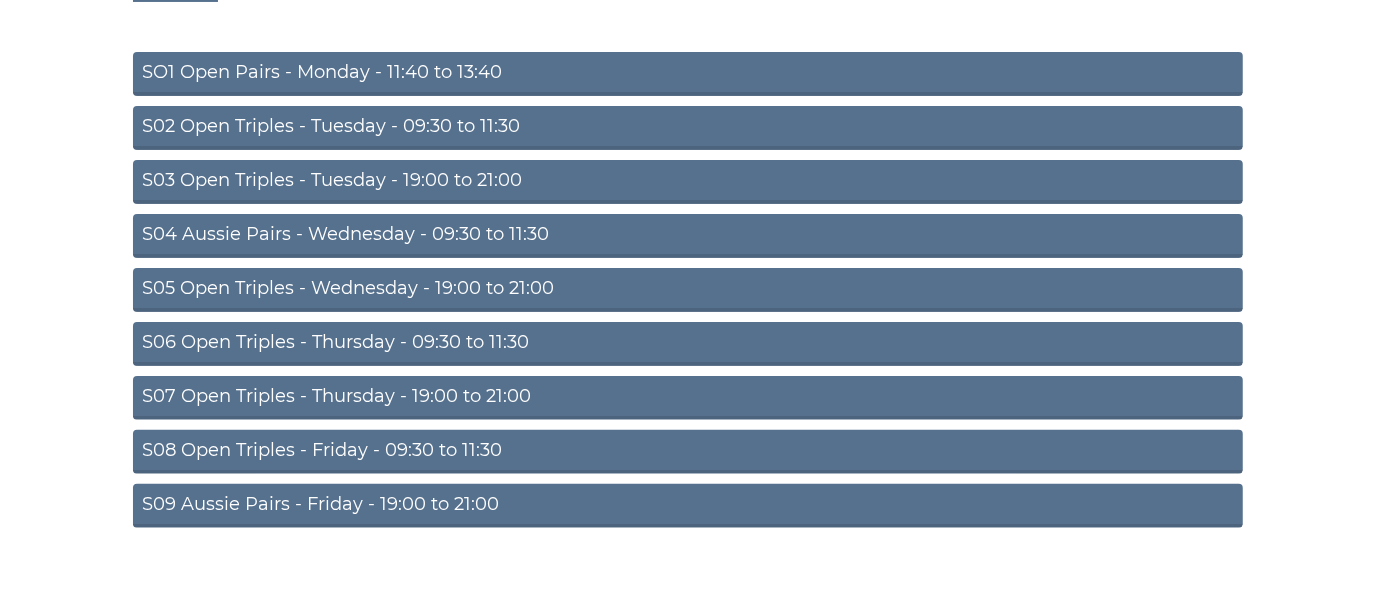 scroll, scrollTop: 244, scrollLeft: 0, axis: vertical 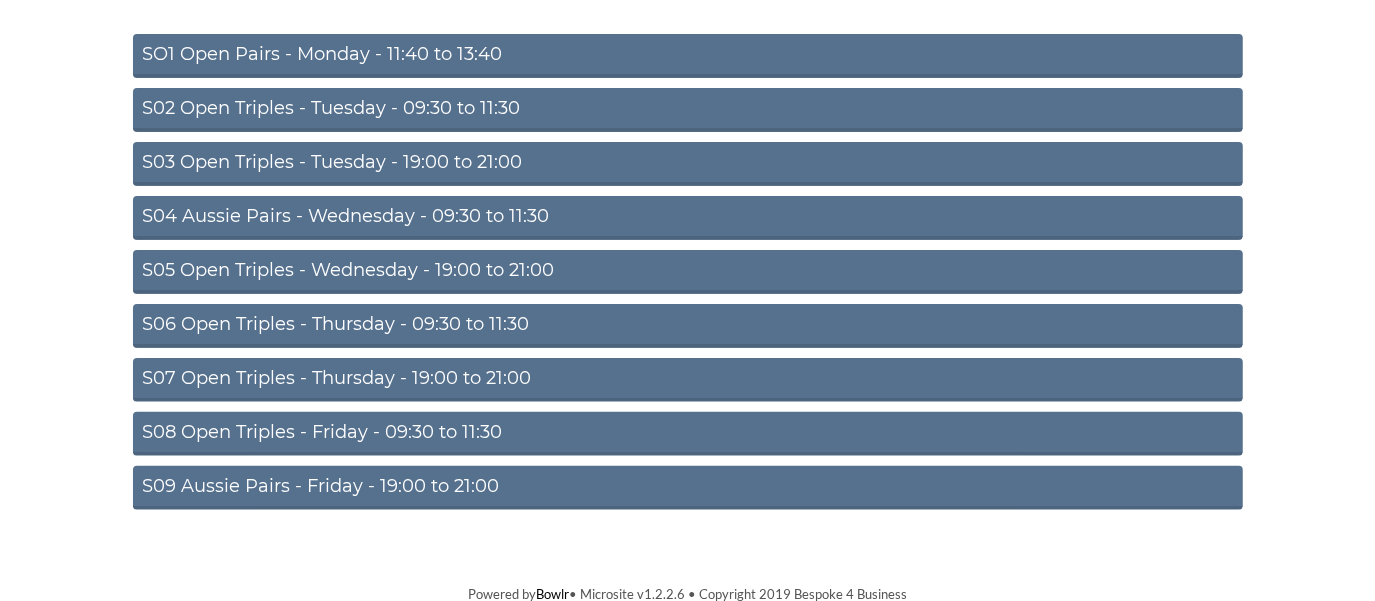 click on "S09 Aussie Pairs - Friday - 19:00 to 21:00" at bounding box center [688, 488] 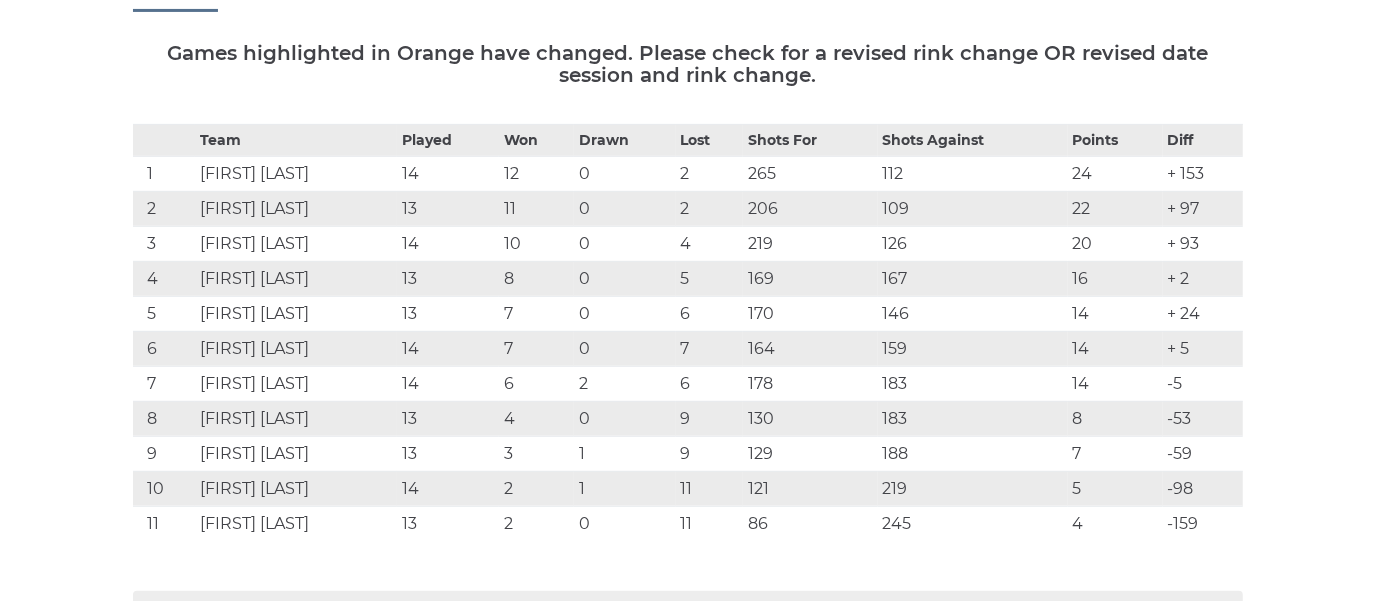 scroll, scrollTop: 363, scrollLeft: 0, axis: vertical 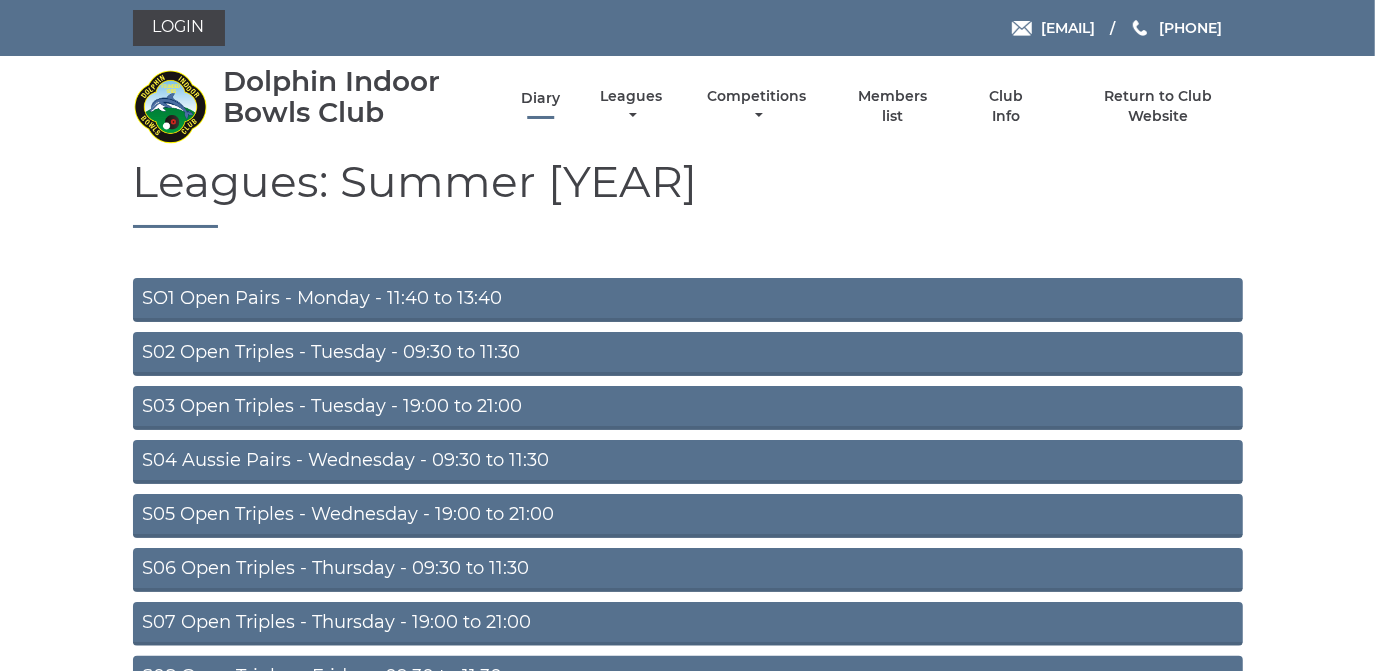 click on "Diary" at bounding box center (540, 98) 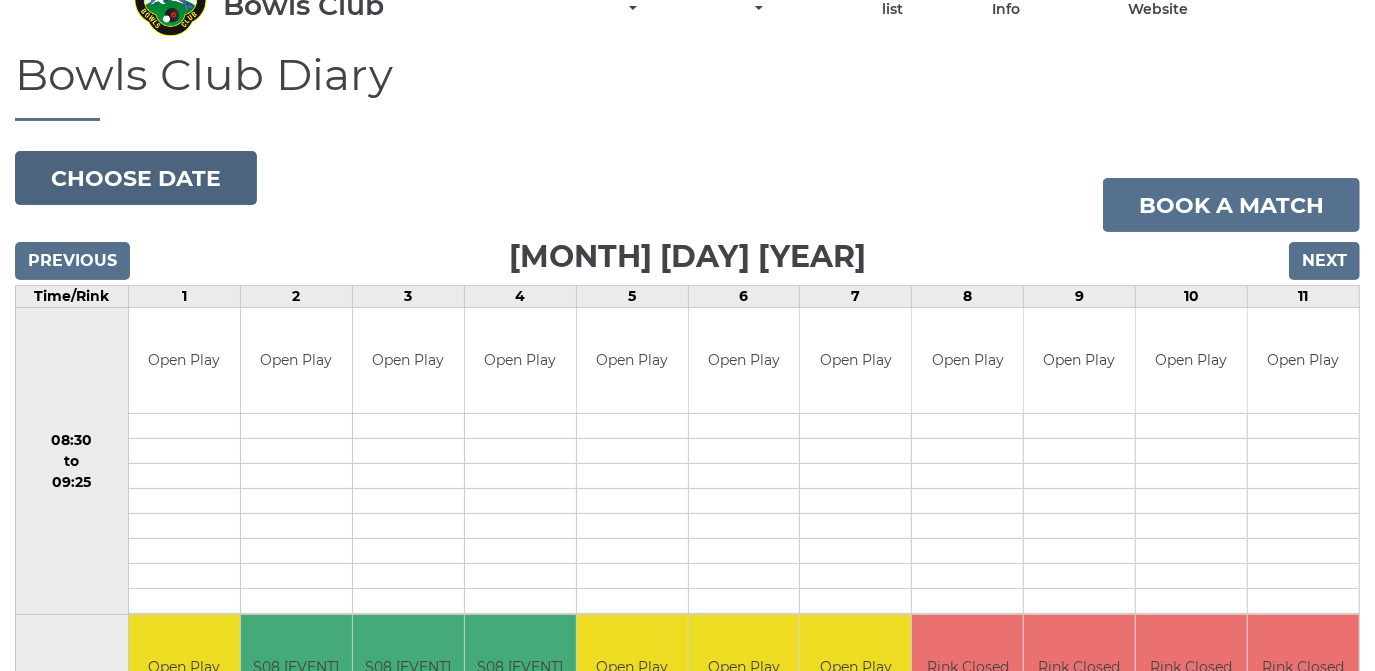 scroll, scrollTop: 0, scrollLeft: 0, axis: both 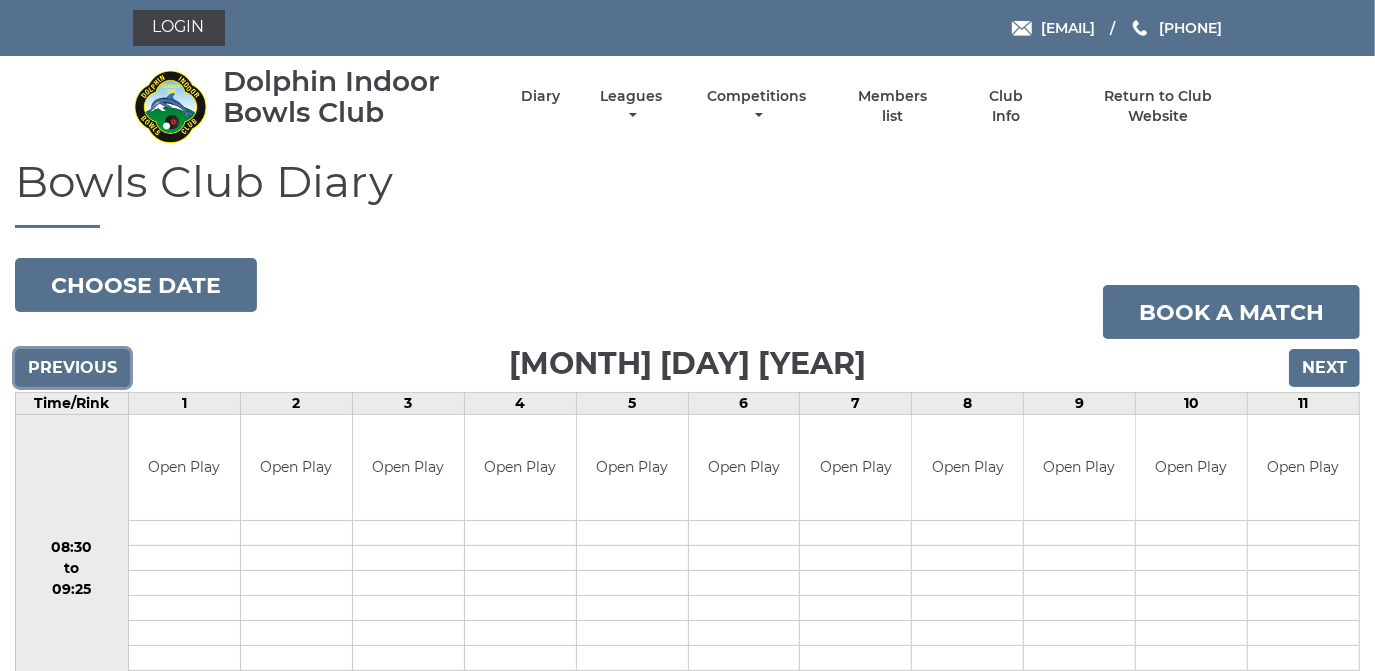 click on "Previous" at bounding box center (72, 368) 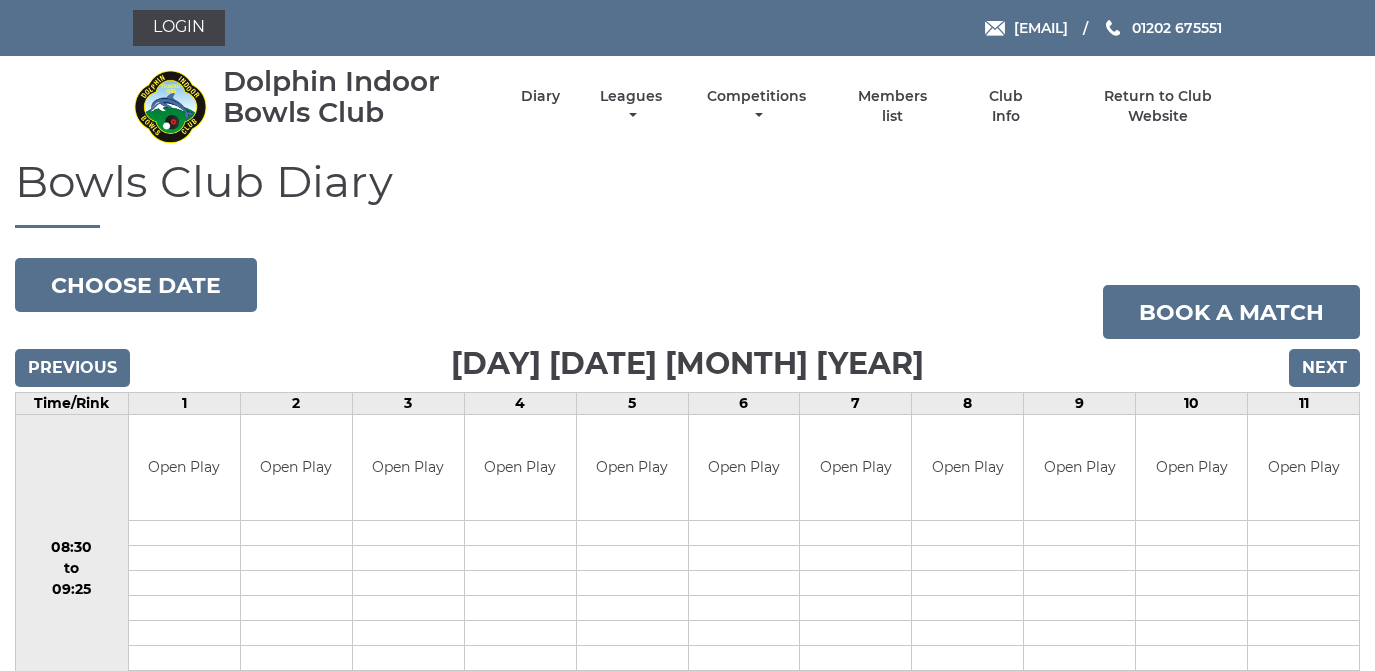 scroll, scrollTop: 0, scrollLeft: 0, axis: both 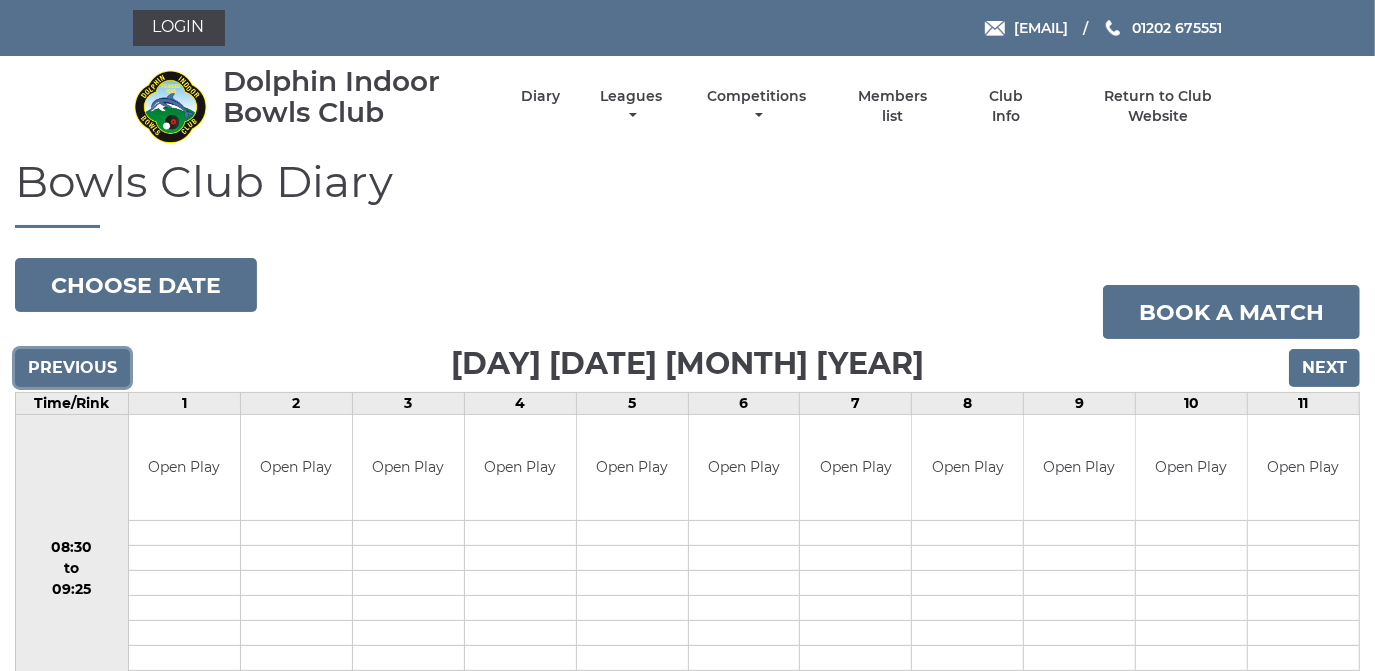 click on "Previous" at bounding box center (72, 368) 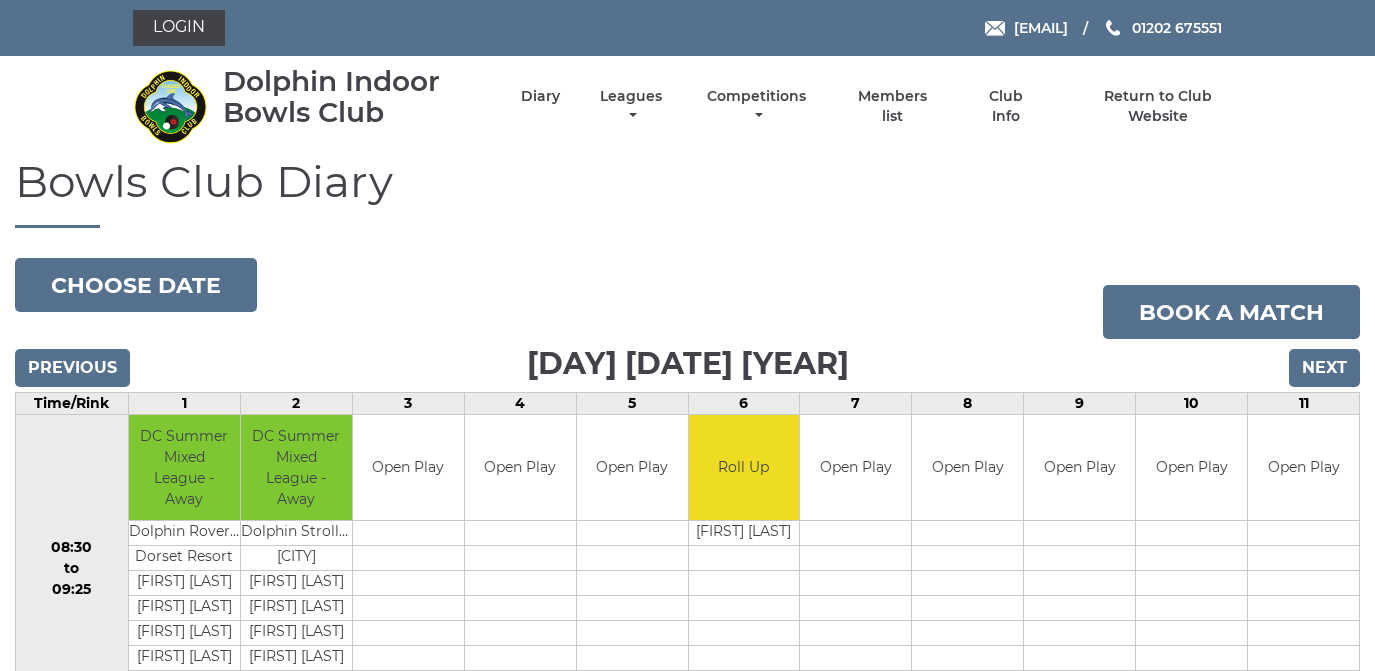 scroll, scrollTop: 0, scrollLeft: 0, axis: both 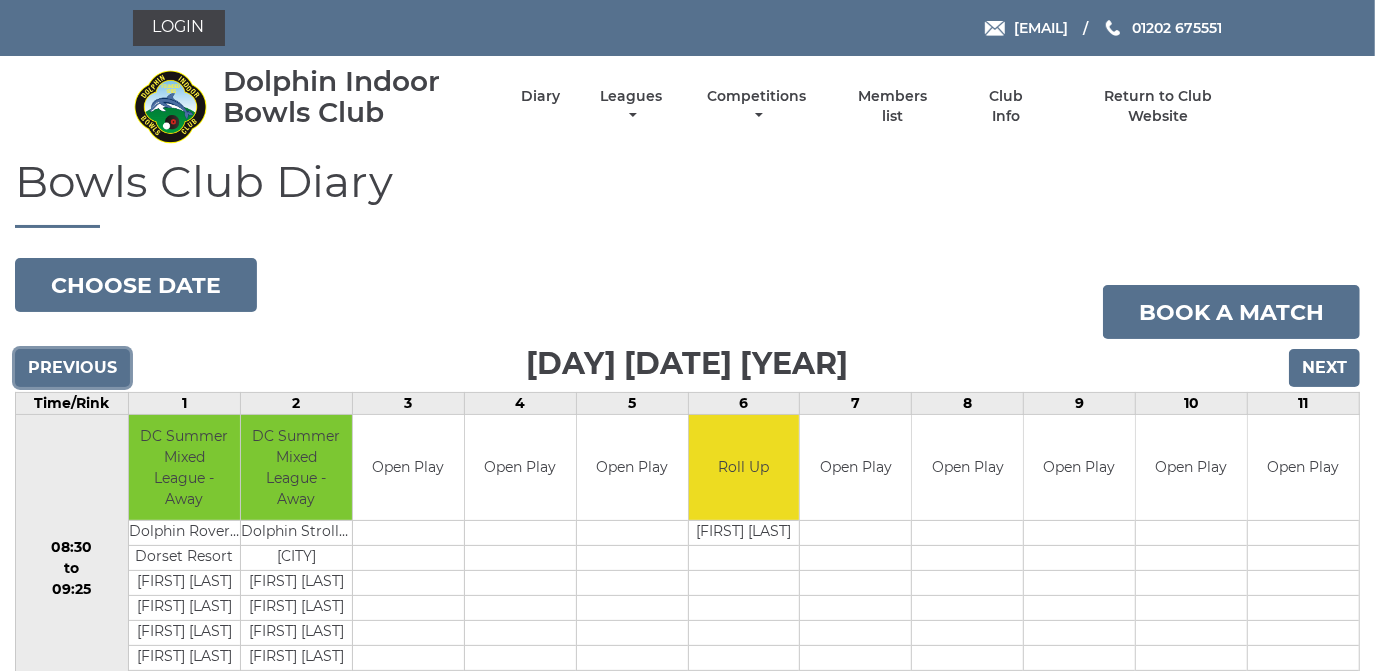drag, startPoint x: 0, startPoint y: 0, endPoint x: 80, endPoint y: 364, distance: 372.68753 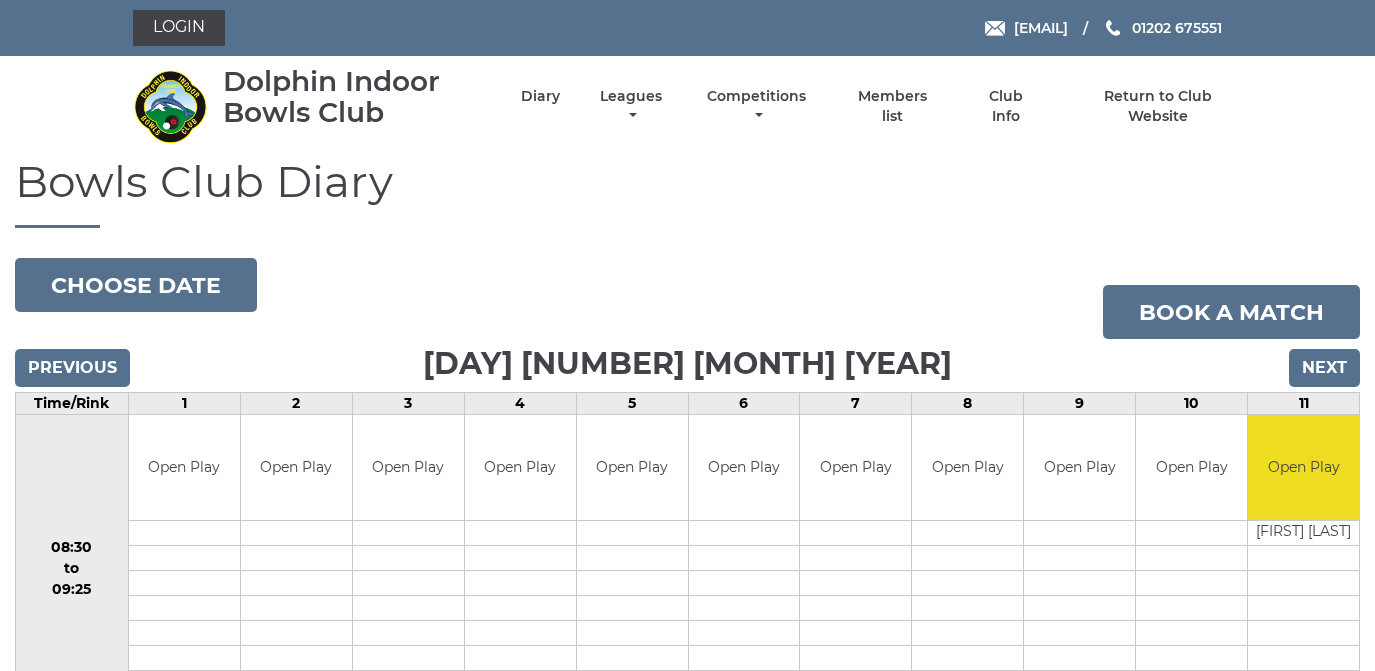 scroll, scrollTop: 0, scrollLeft: 0, axis: both 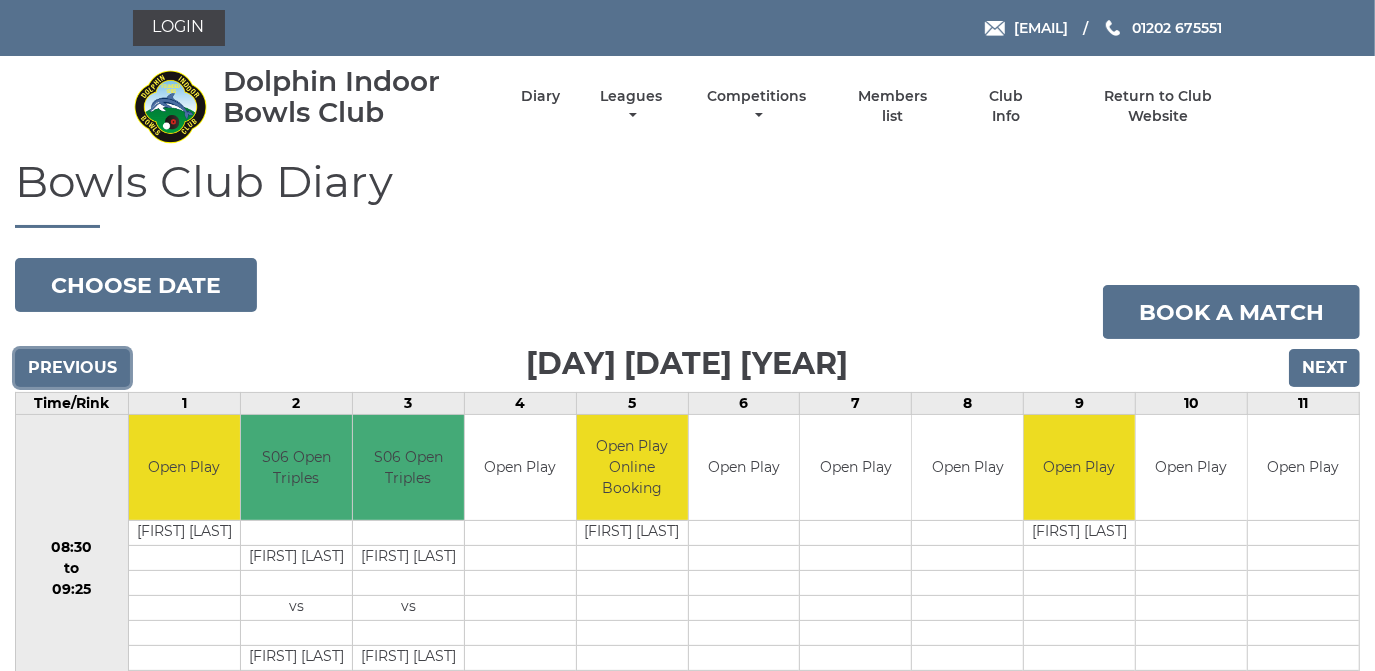 click on "Previous" at bounding box center [72, 368] 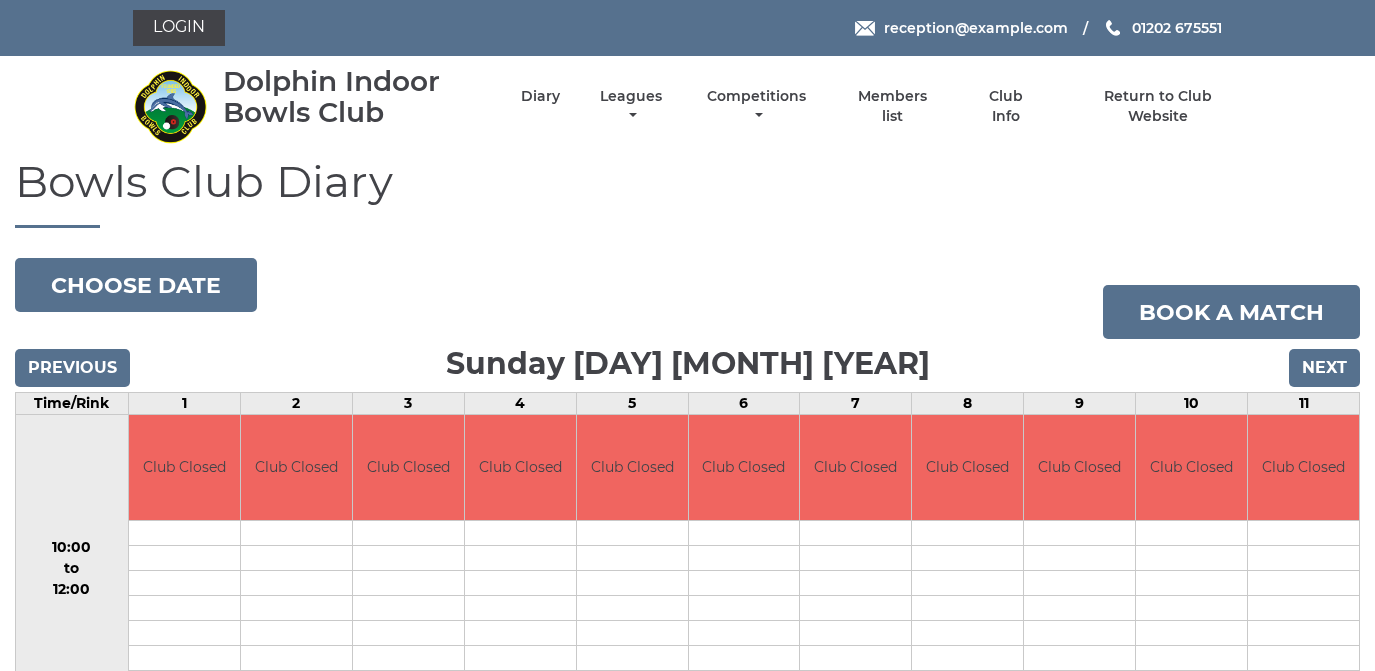 scroll, scrollTop: 0, scrollLeft: 0, axis: both 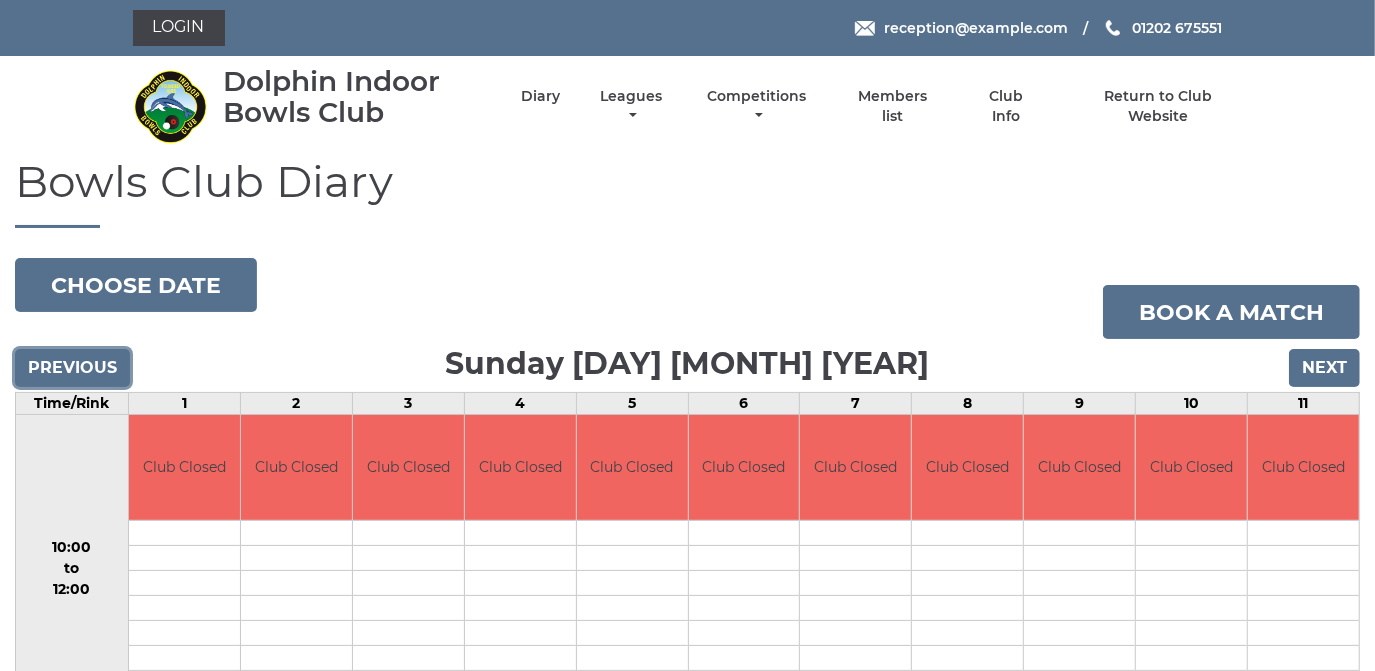 click on "Previous" at bounding box center (72, 368) 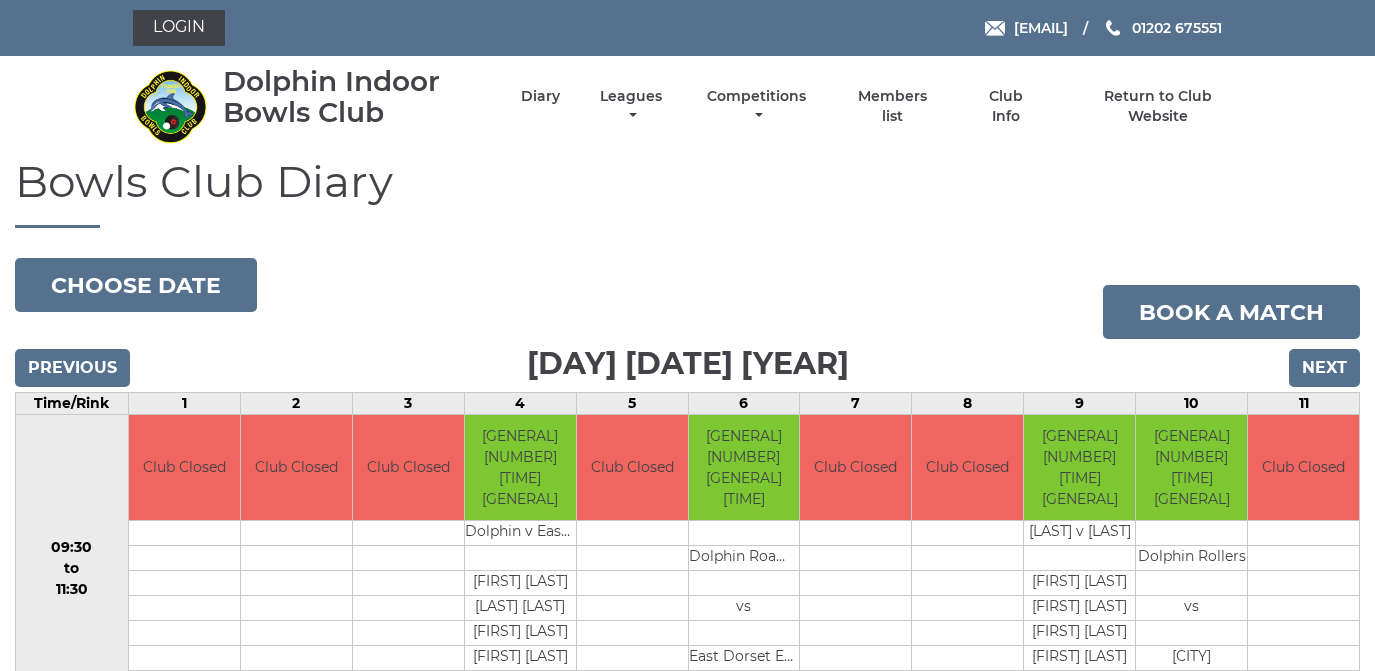scroll, scrollTop: 0, scrollLeft: 0, axis: both 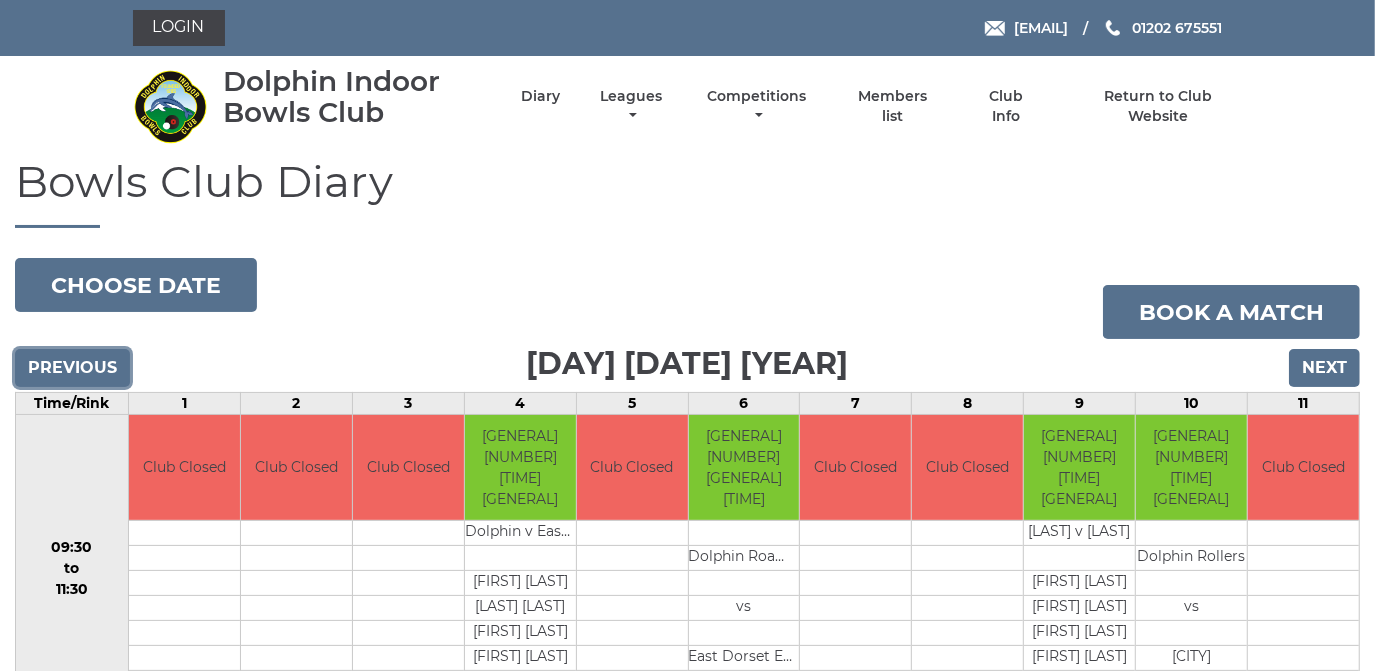 drag, startPoint x: 0, startPoint y: 0, endPoint x: 107, endPoint y: 362, distance: 377.48245 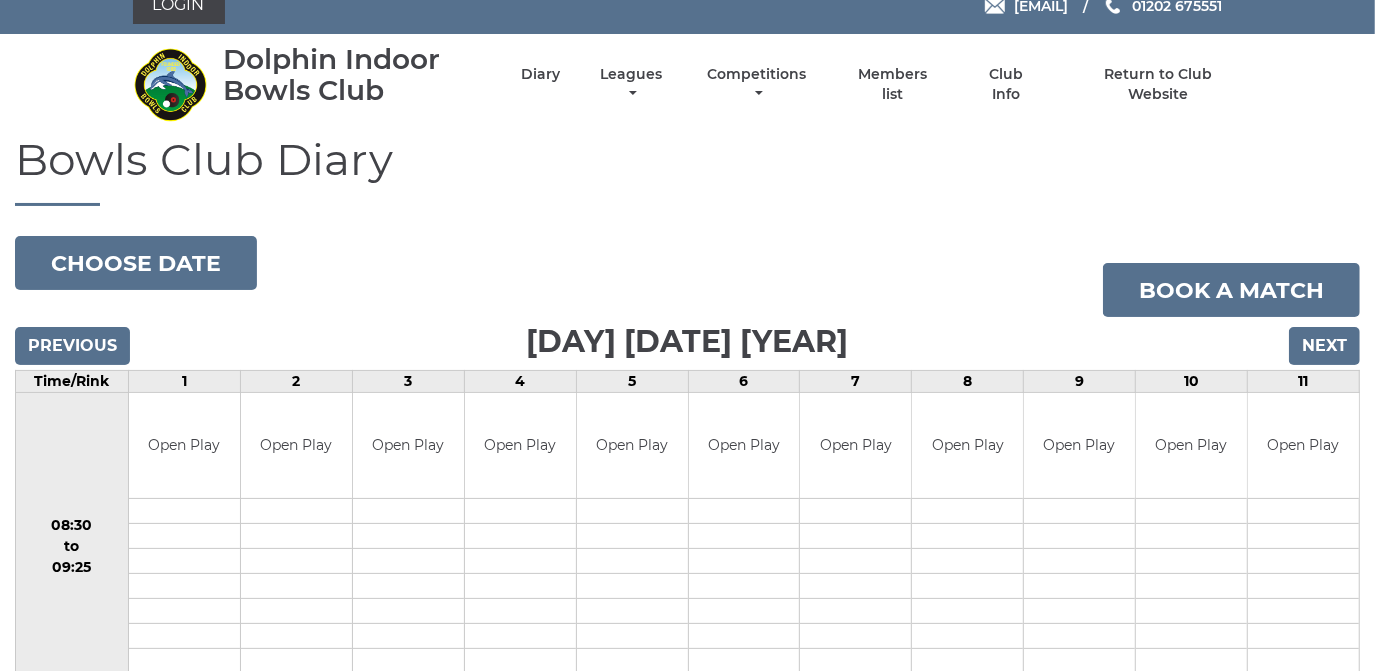 scroll, scrollTop: 0, scrollLeft: 0, axis: both 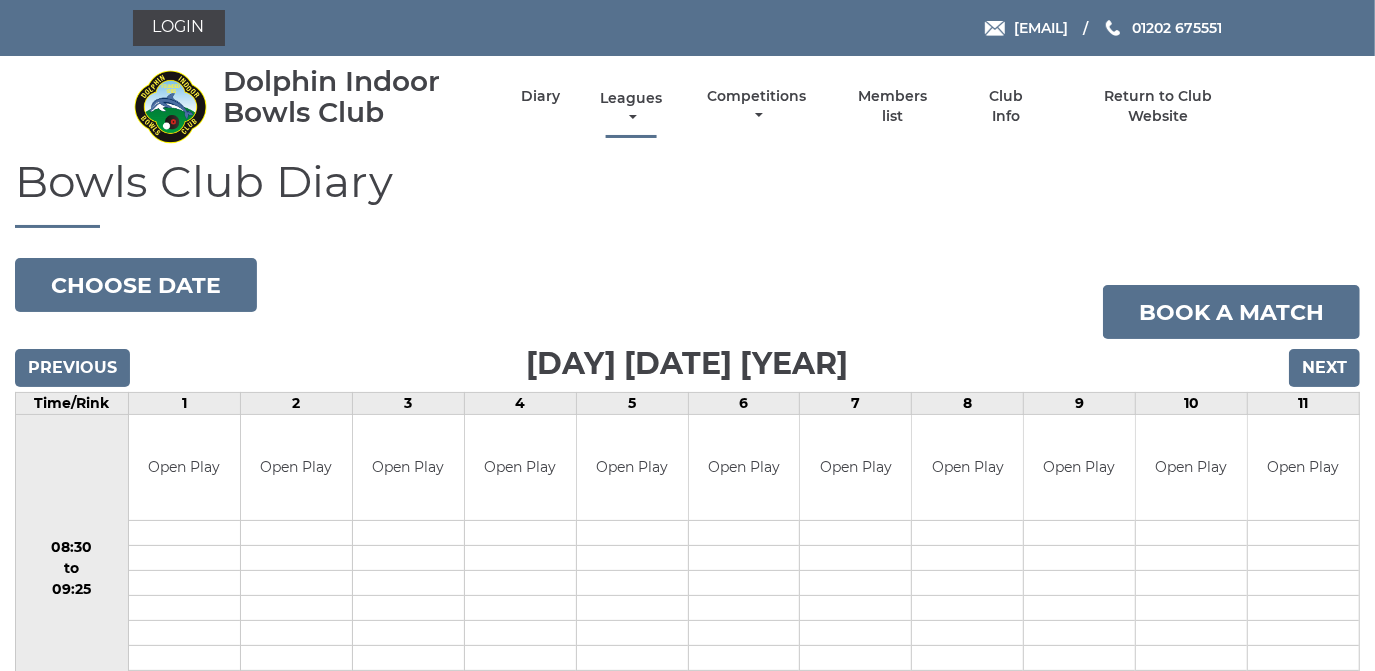 click on "Leagues" at bounding box center [631, 108] 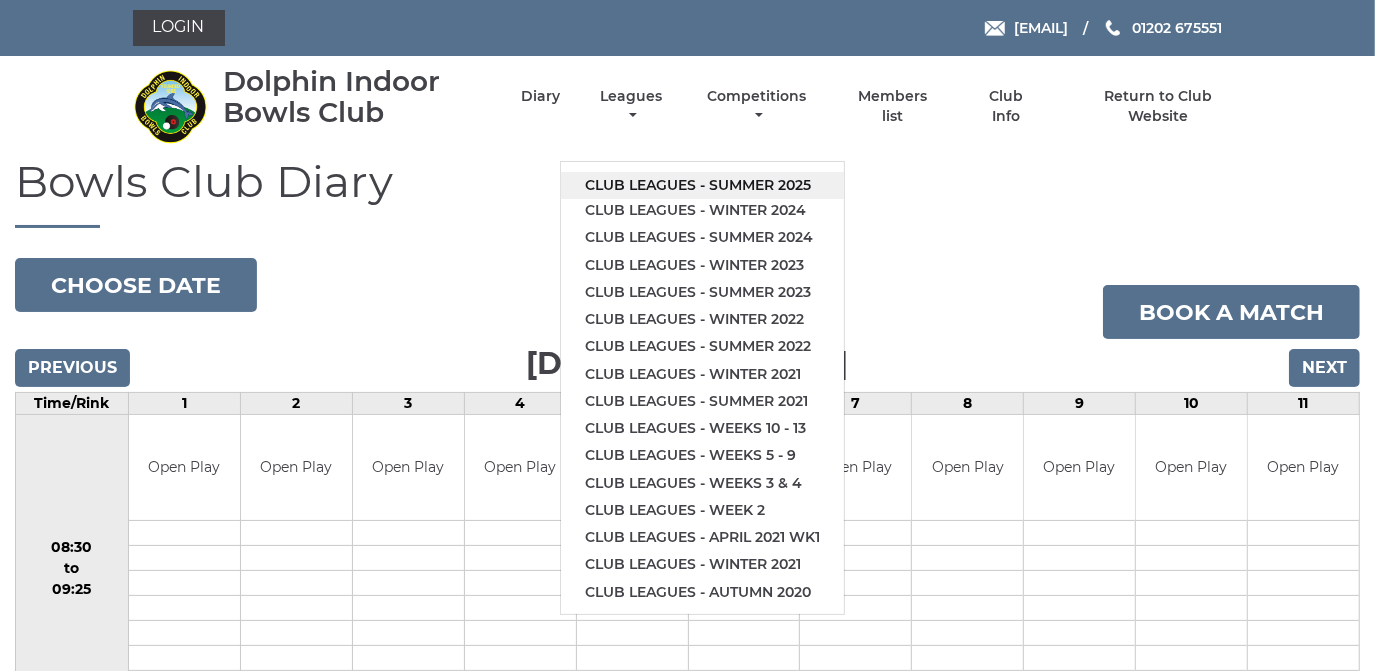 click on "Club leagues - Summer 2025" at bounding box center (702, 185) 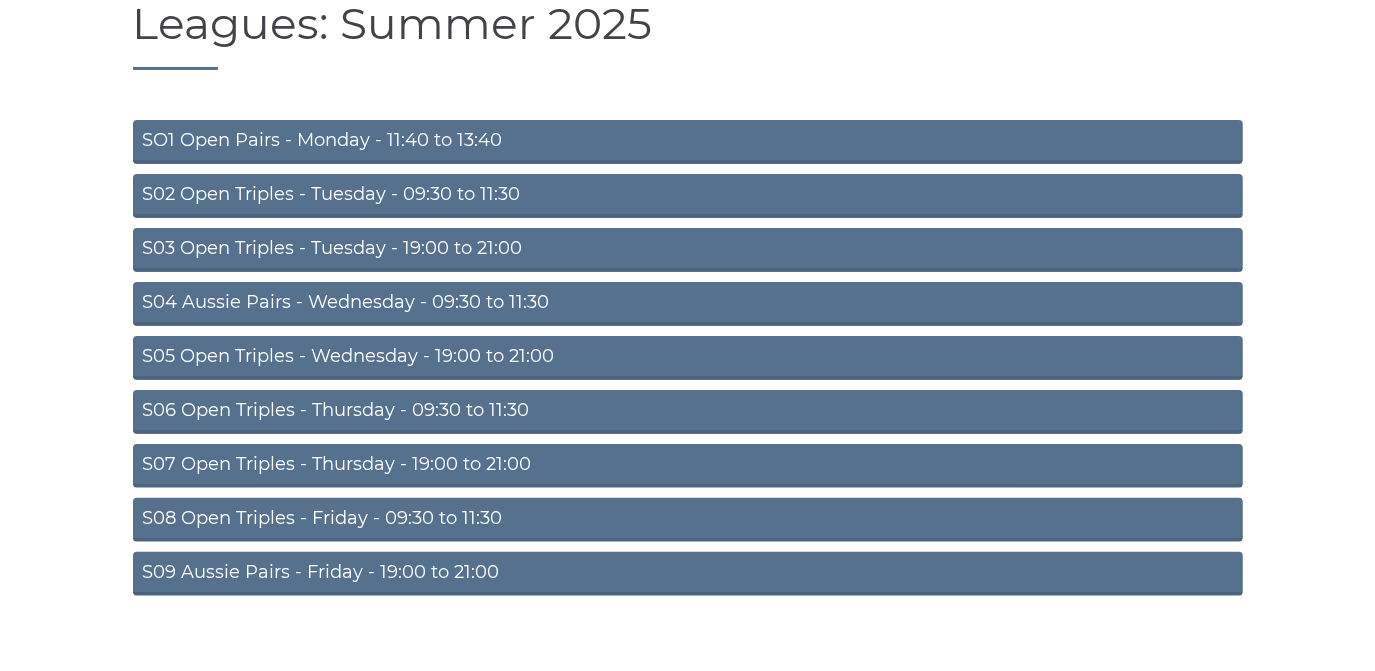 scroll, scrollTop: 174, scrollLeft: 0, axis: vertical 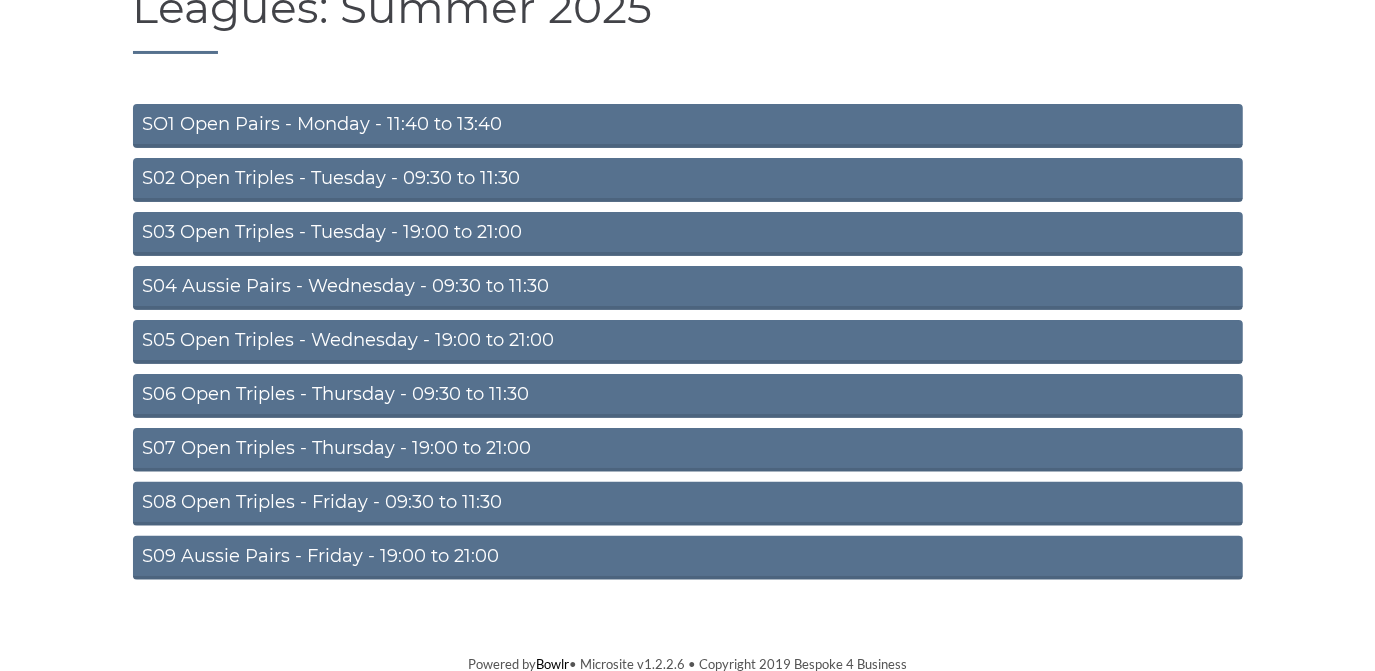 click on "S09 Aussie Pairs - Friday - 19:00 to 21:00" at bounding box center (688, 558) 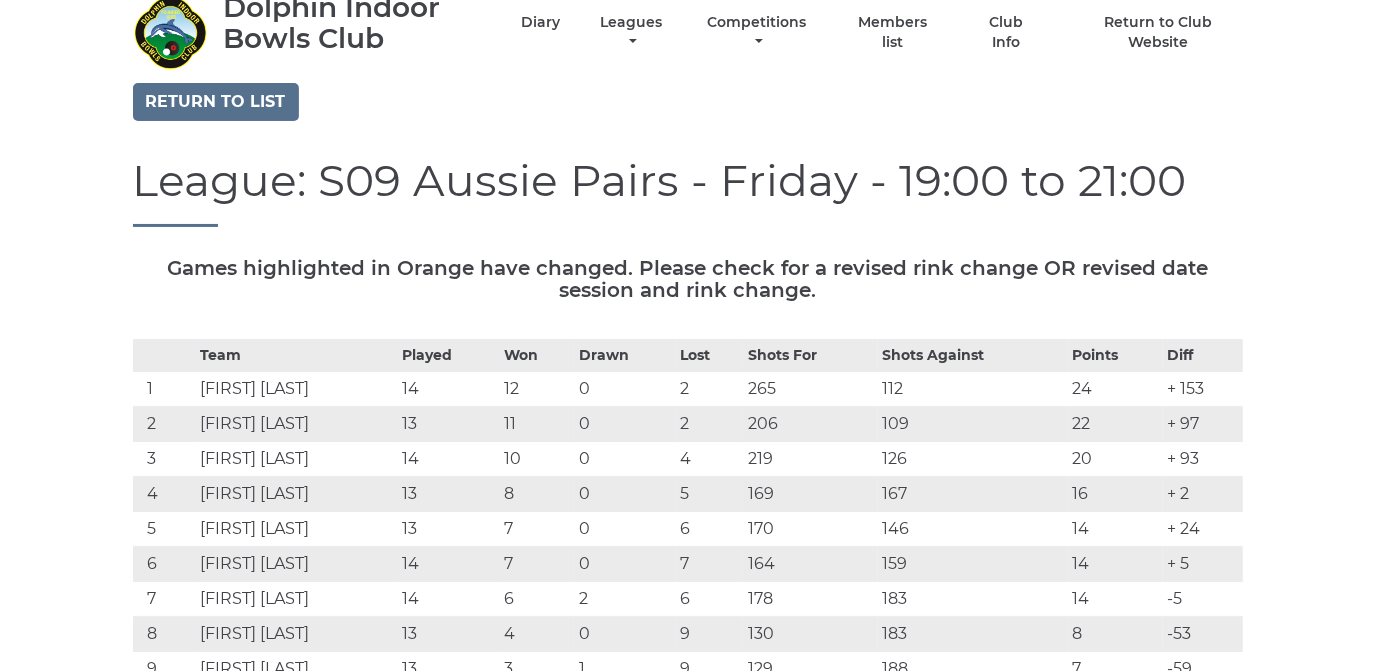 scroll, scrollTop: 0, scrollLeft: 0, axis: both 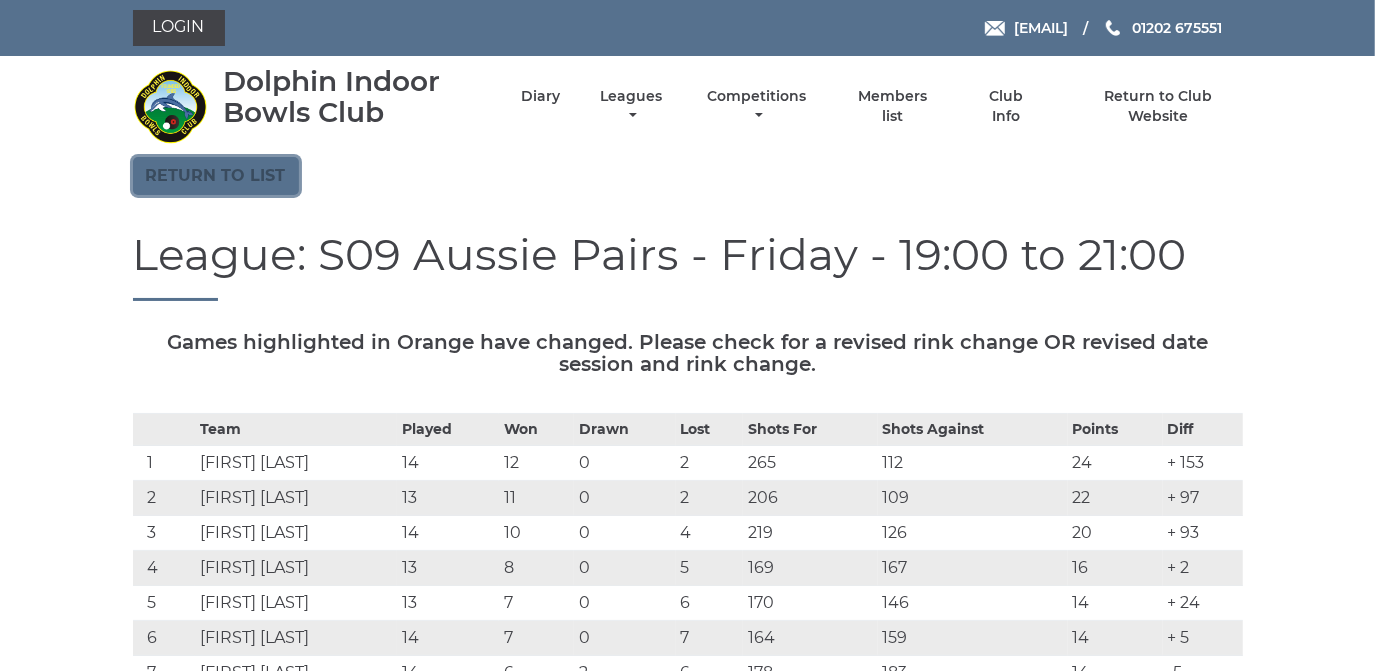 click on "Return to list" at bounding box center (216, 176) 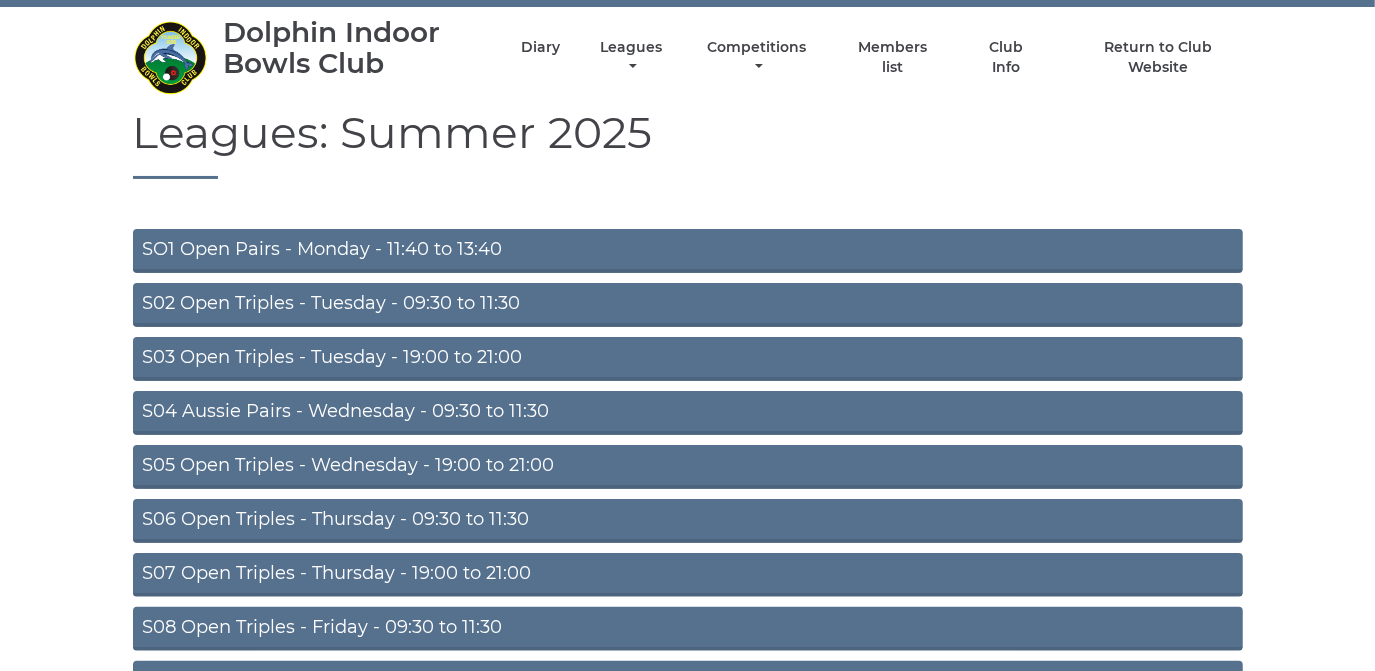 scroll, scrollTop: 90, scrollLeft: 0, axis: vertical 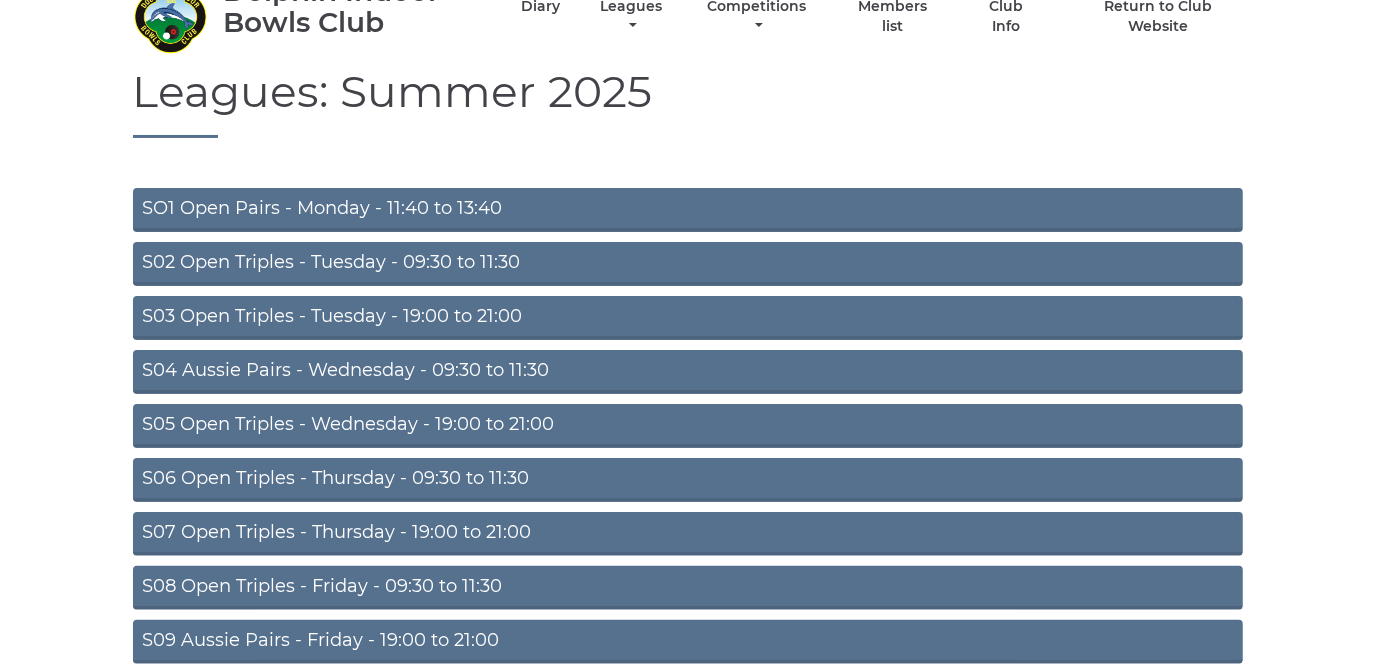 click on "S05 Open Triples - Wednesday - 19:00 to 21:00" at bounding box center [688, 426] 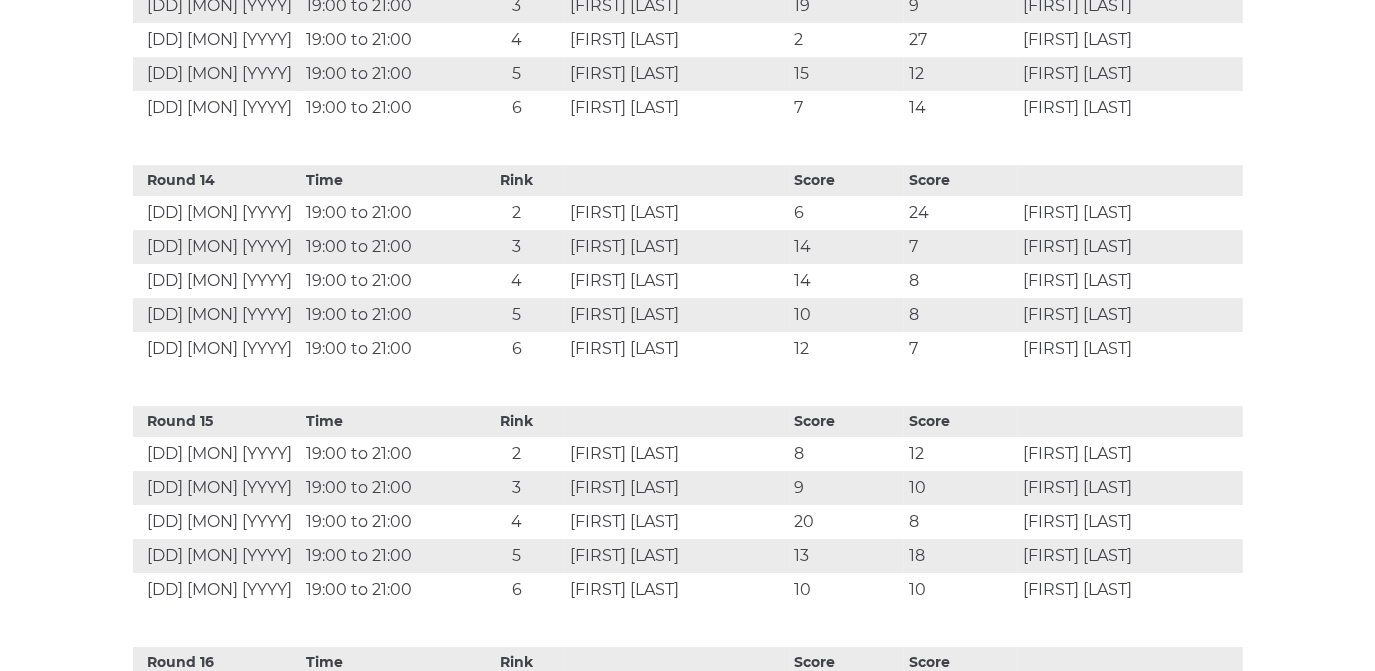 scroll, scrollTop: 4000, scrollLeft: 0, axis: vertical 